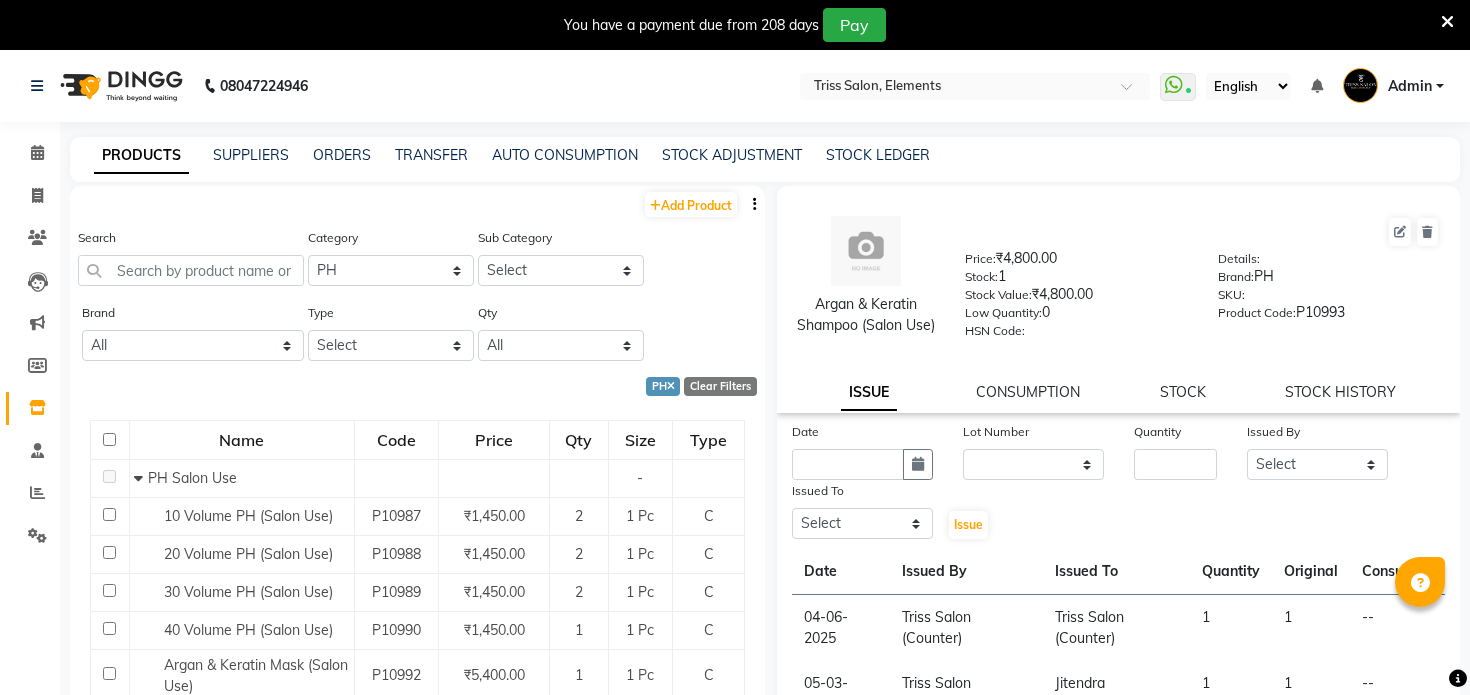 select on "367302350" 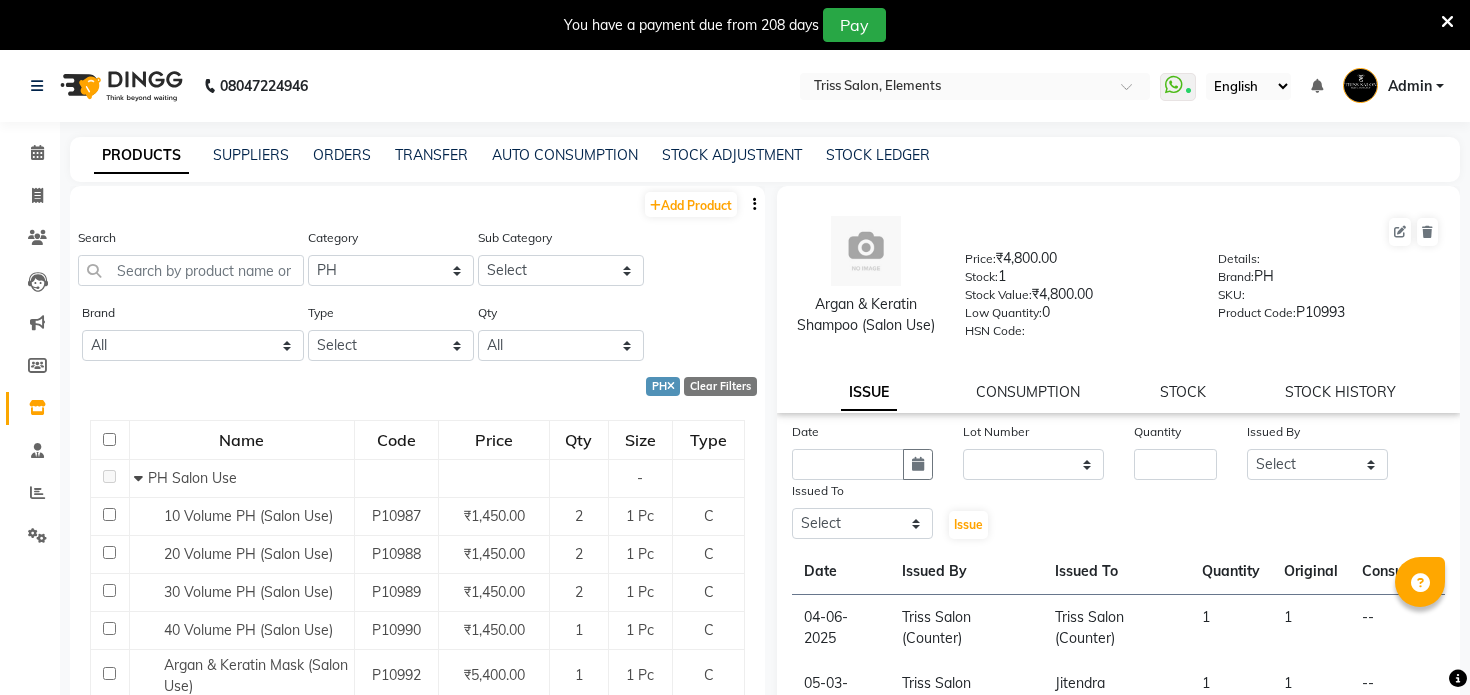 scroll, scrollTop: 0, scrollLeft: 0, axis: both 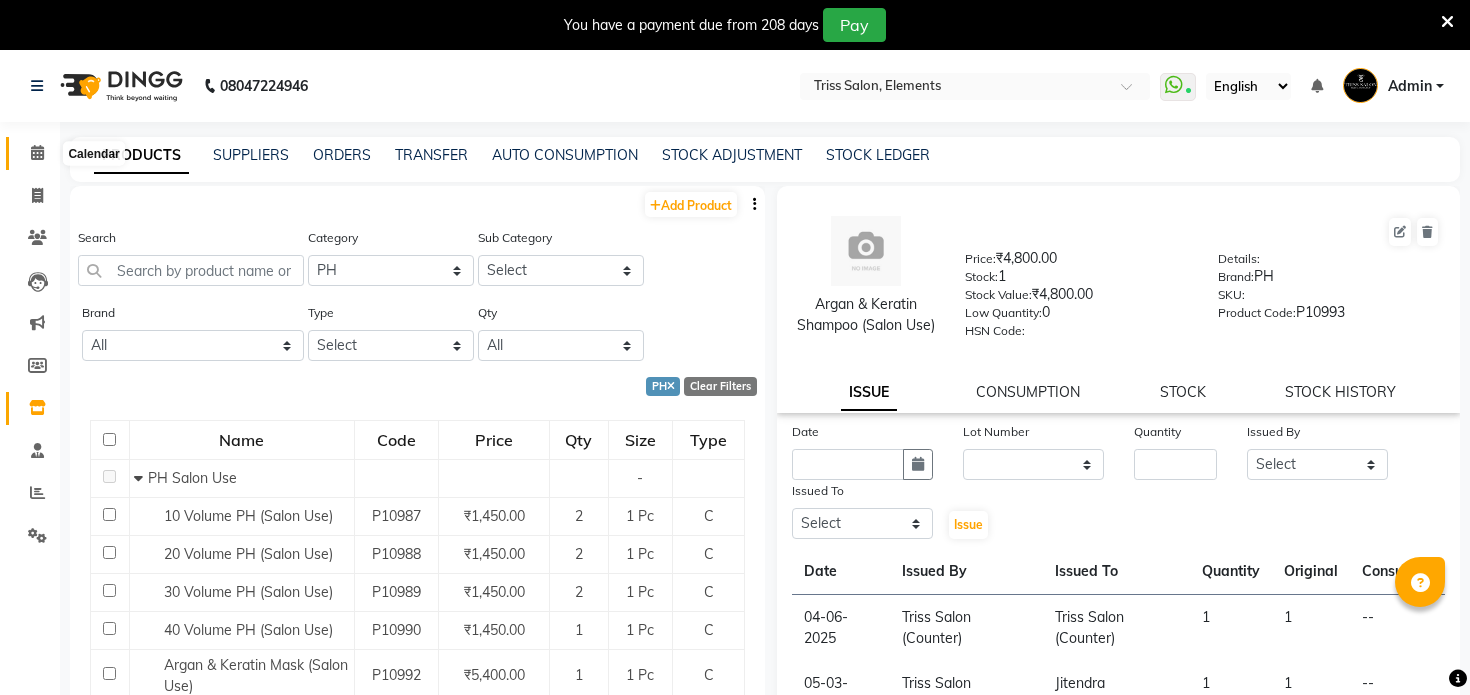 click 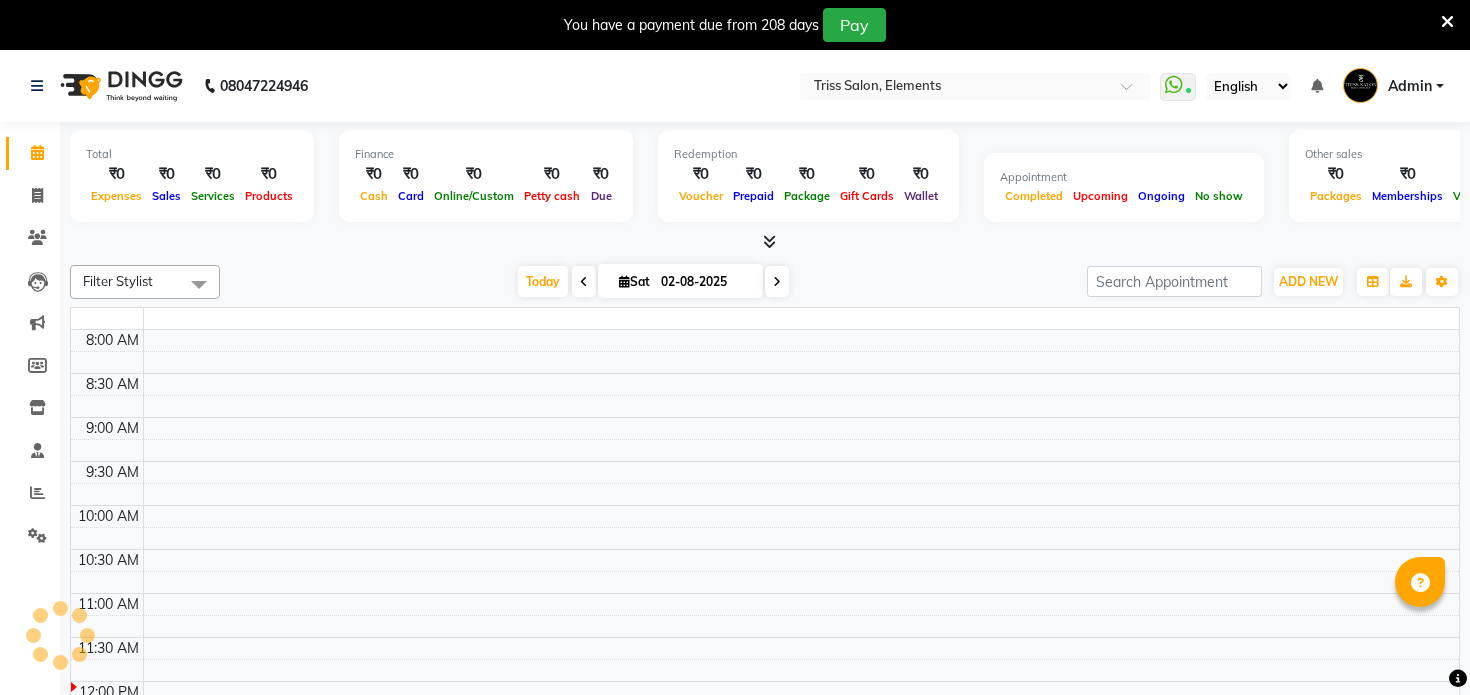 scroll, scrollTop: 0, scrollLeft: 0, axis: both 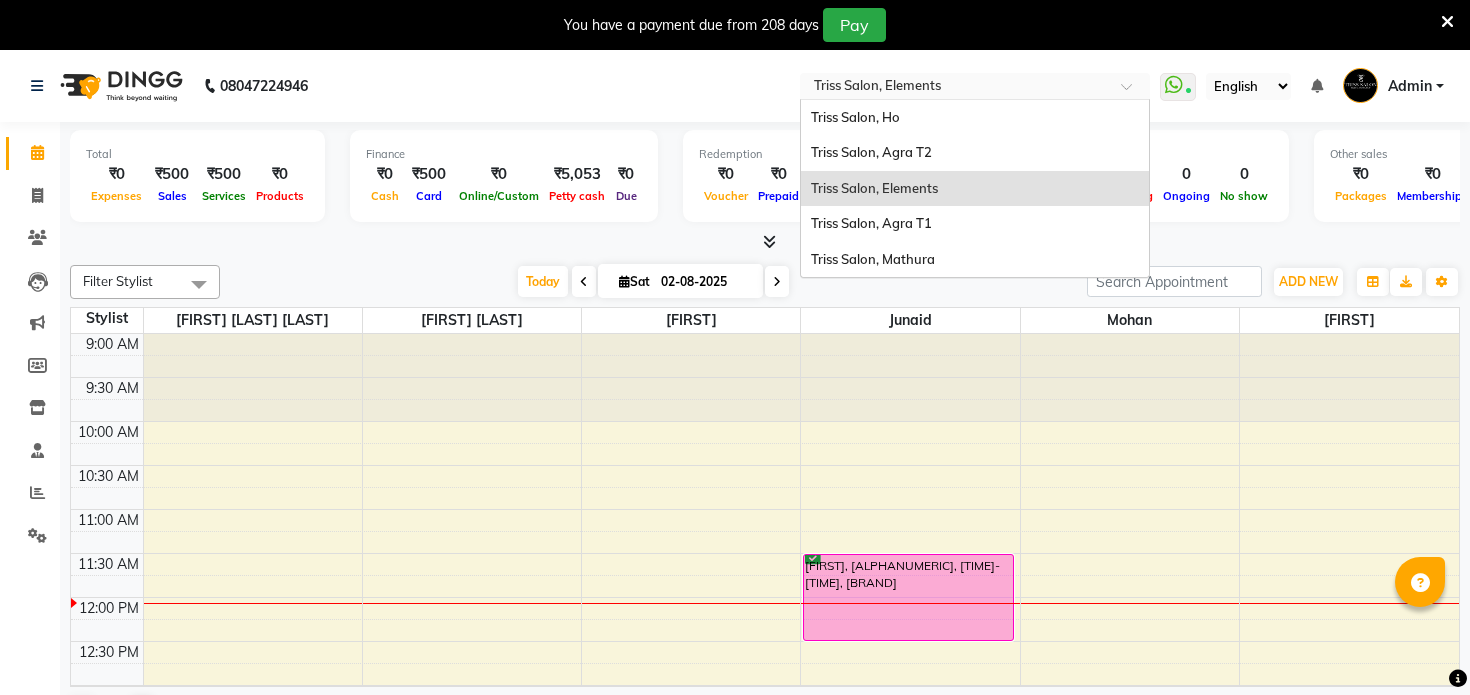 click at bounding box center [955, 88] 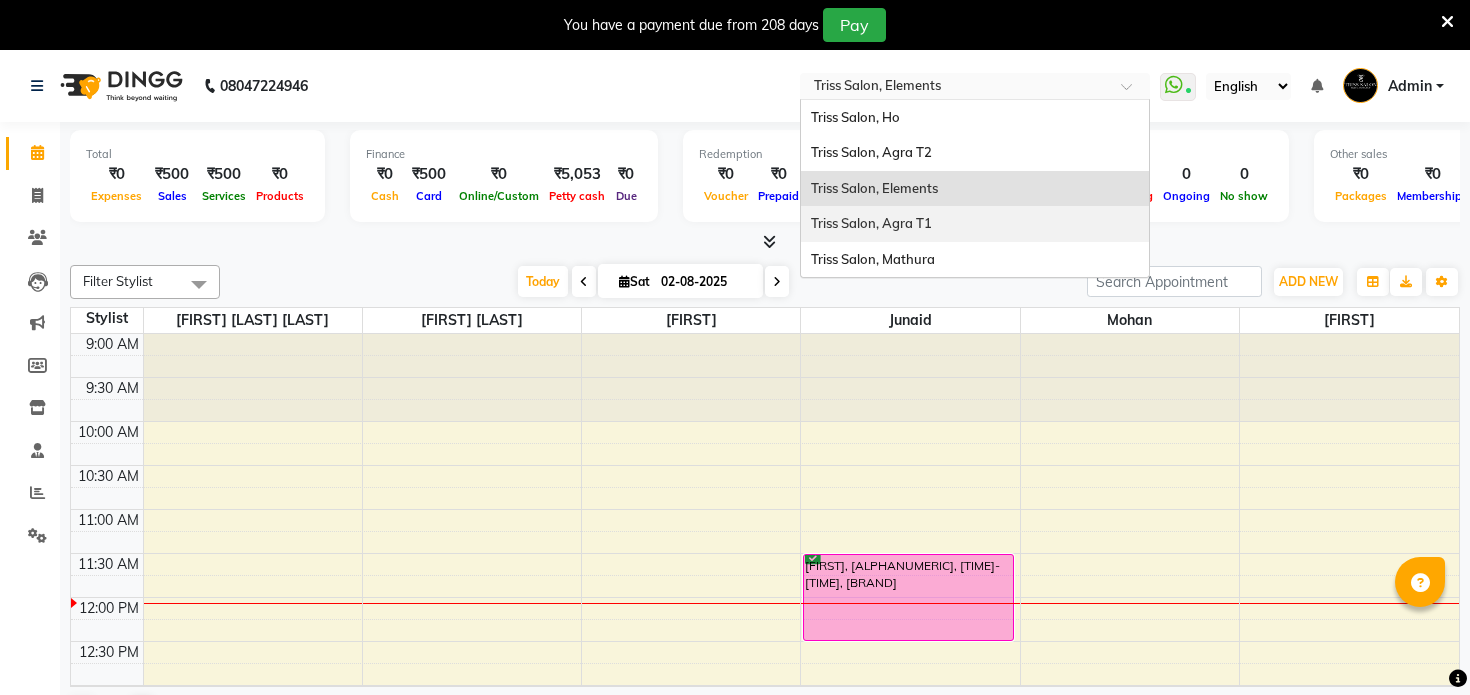 click on "Triss Salon, Agra T1" at bounding box center (871, 223) 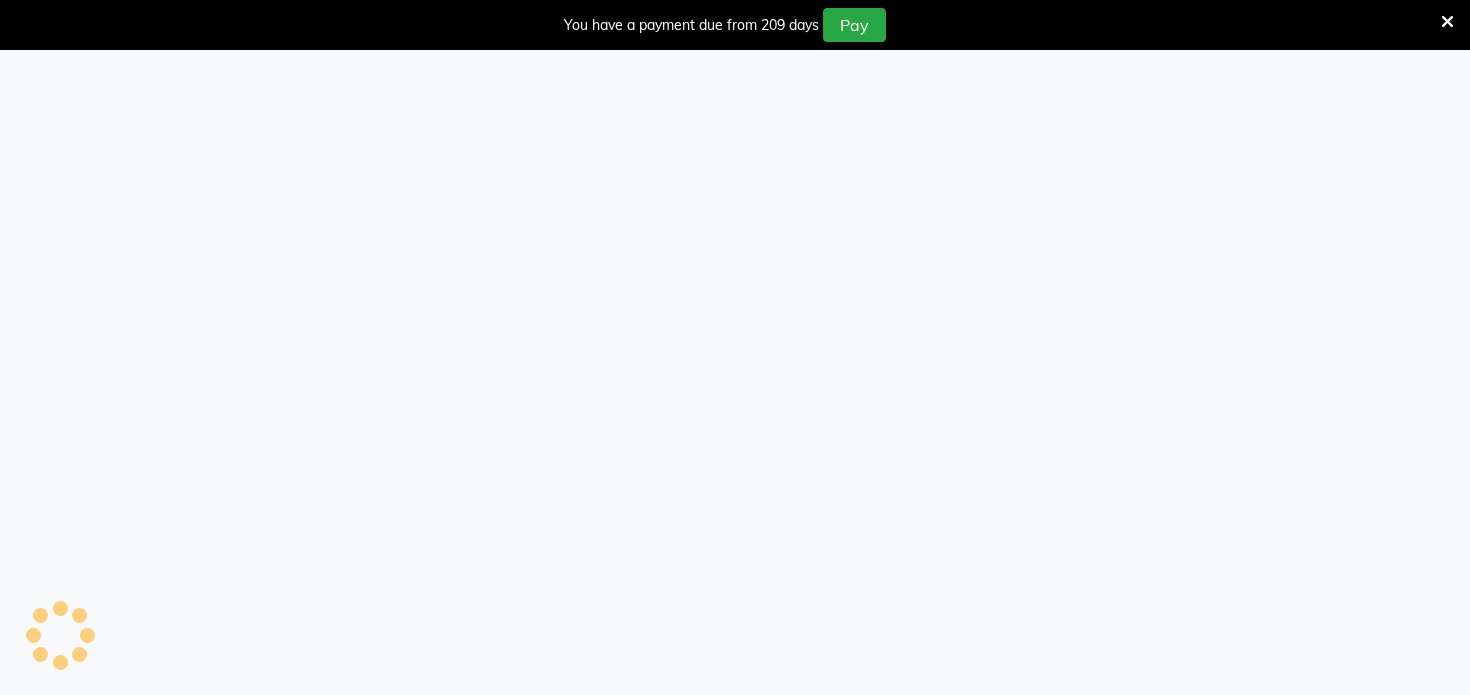 scroll, scrollTop: 0, scrollLeft: 0, axis: both 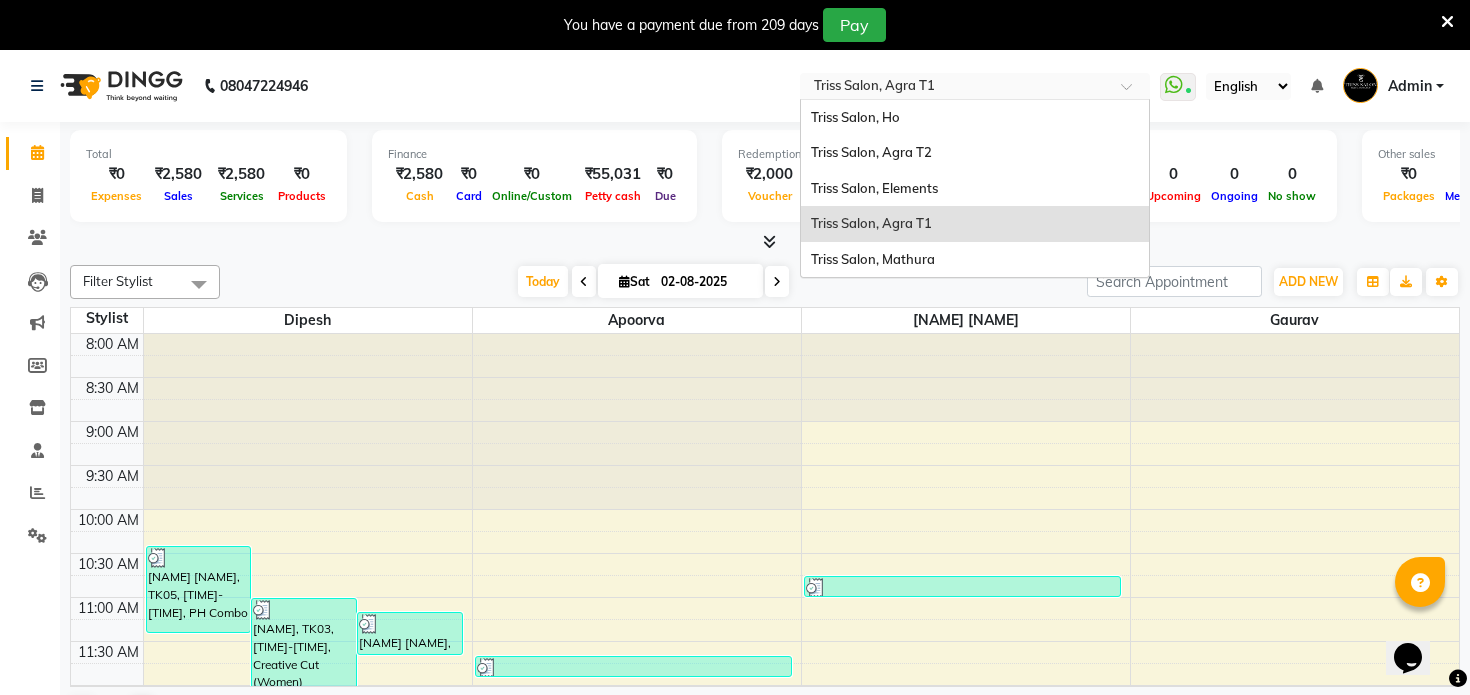 click at bounding box center [955, 88] 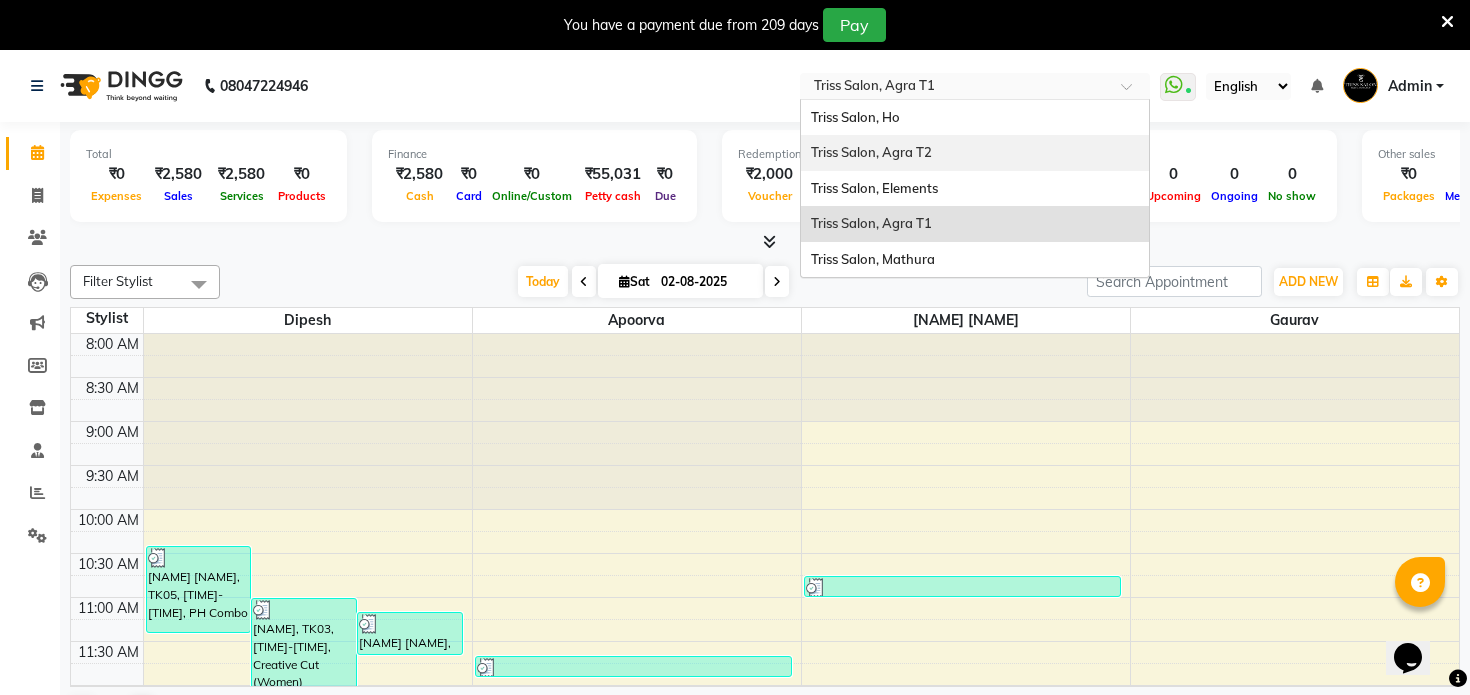click on "Triss Salon, Agra T2" at bounding box center (871, 152) 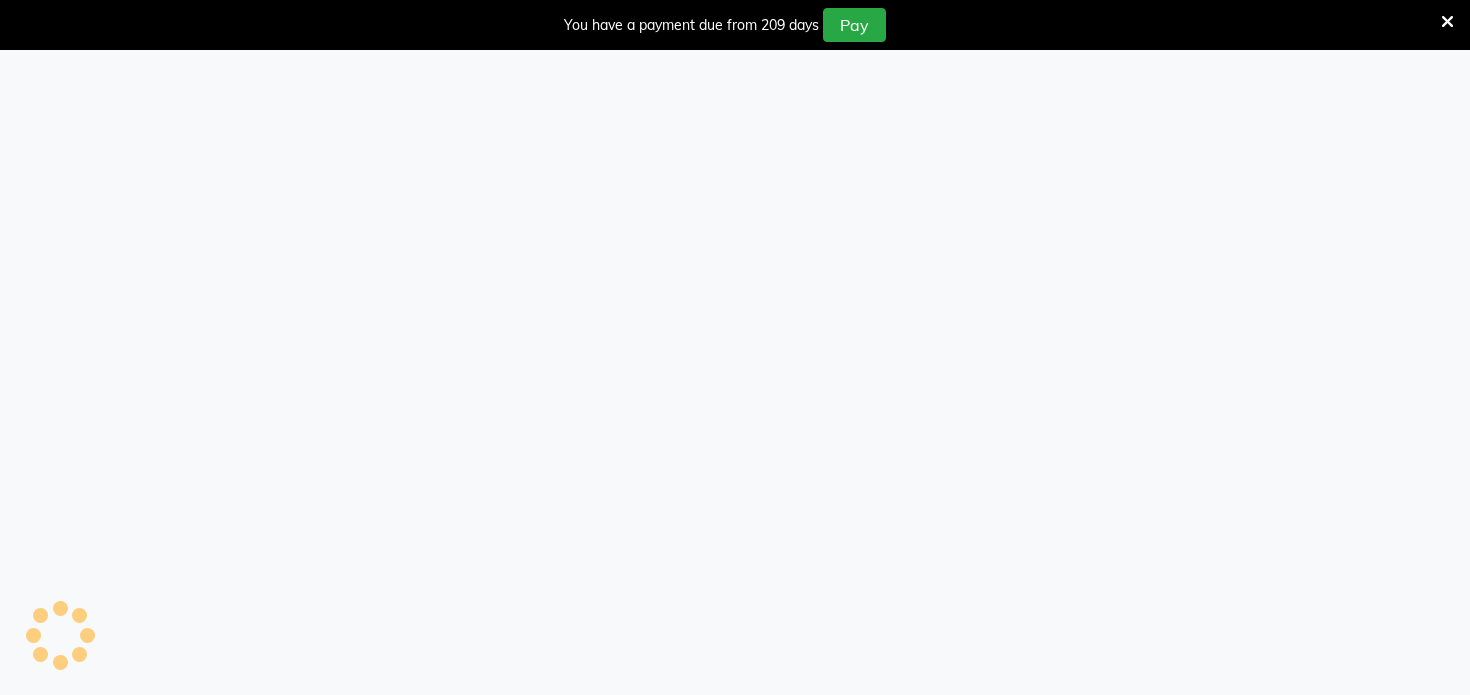 scroll, scrollTop: 0, scrollLeft: 0, axis: both 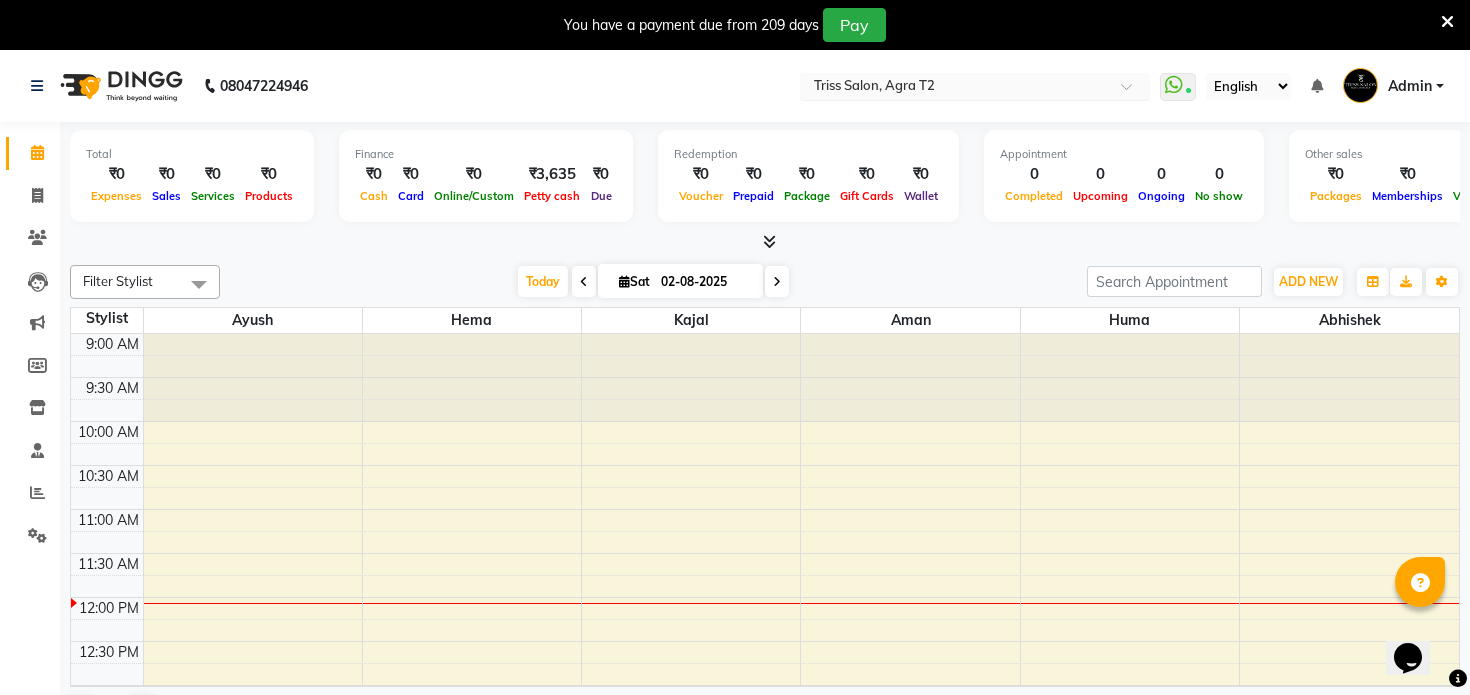 click at bounding box center [955, 88] 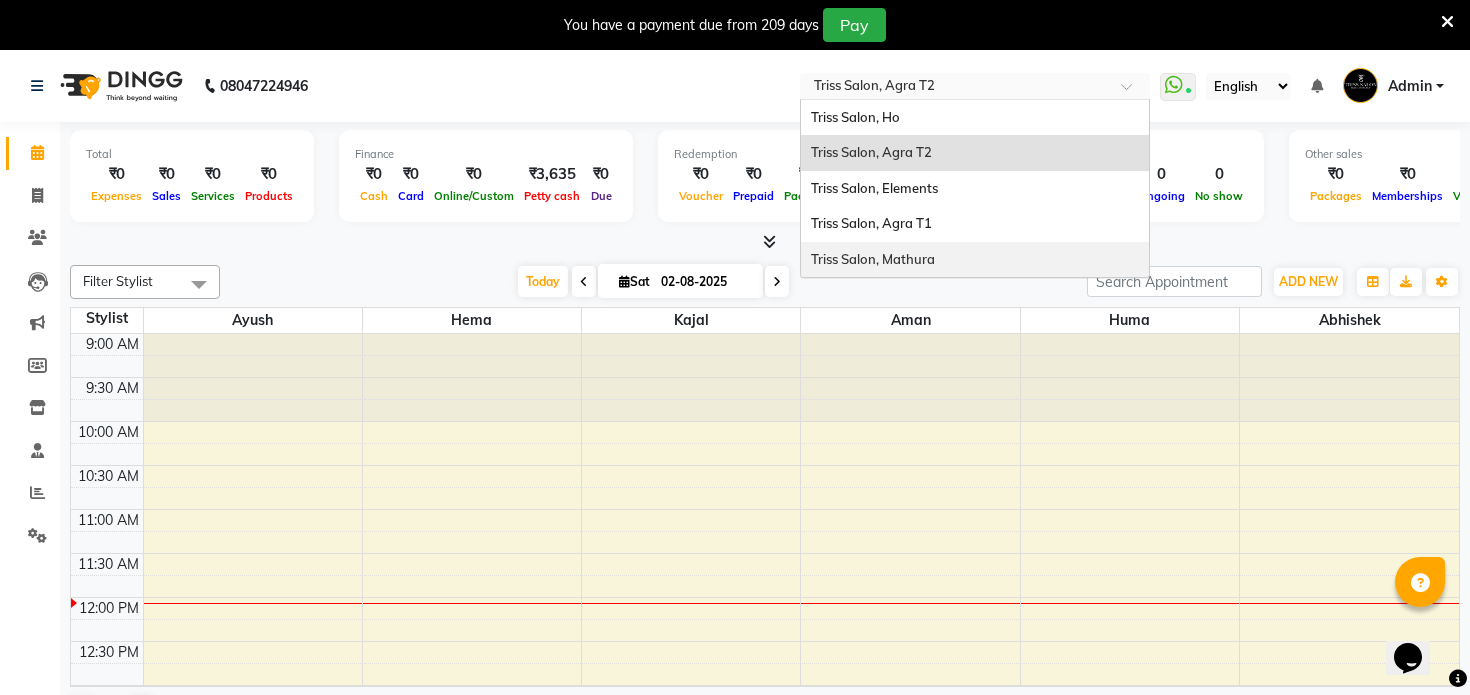 click on "Triss Salon, Mathura" at bounding box center [873, 259] 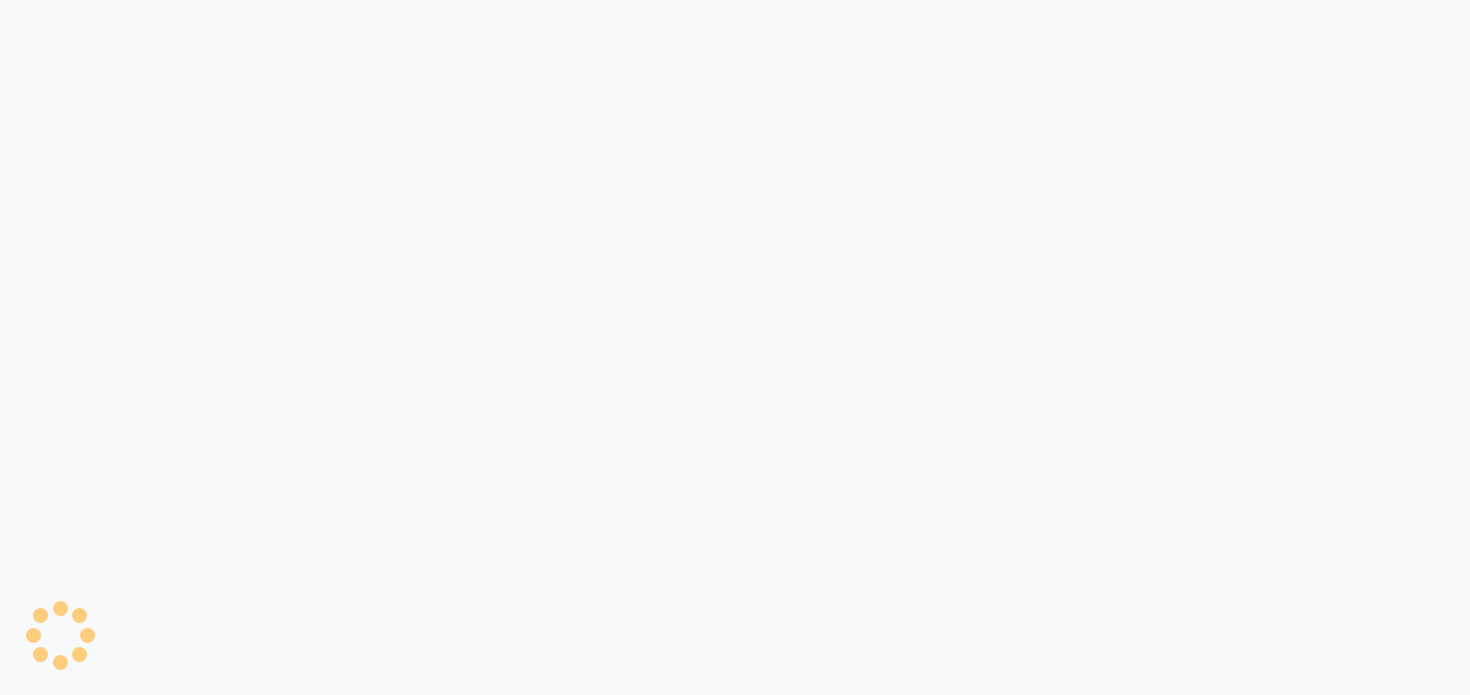scroll, scrollTop: 0, scrollLeft: 0, axis: both 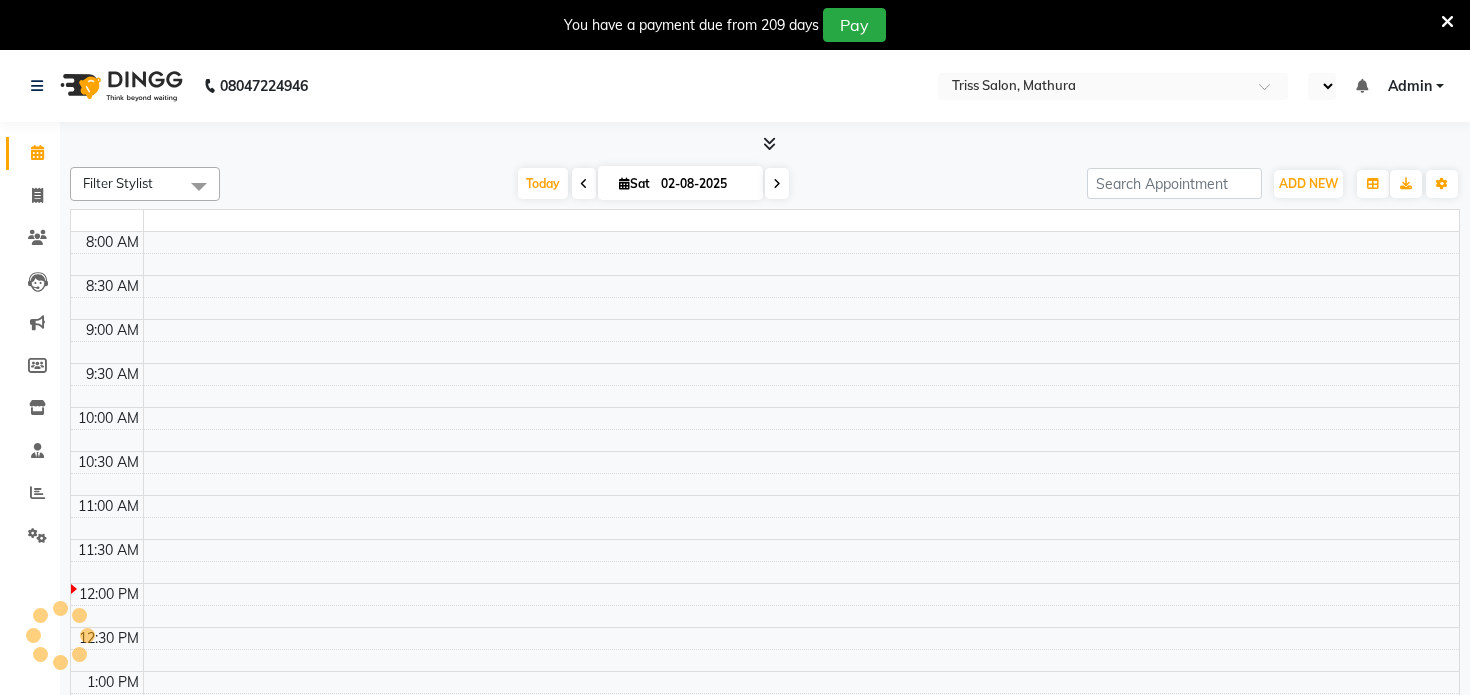 select on "en" 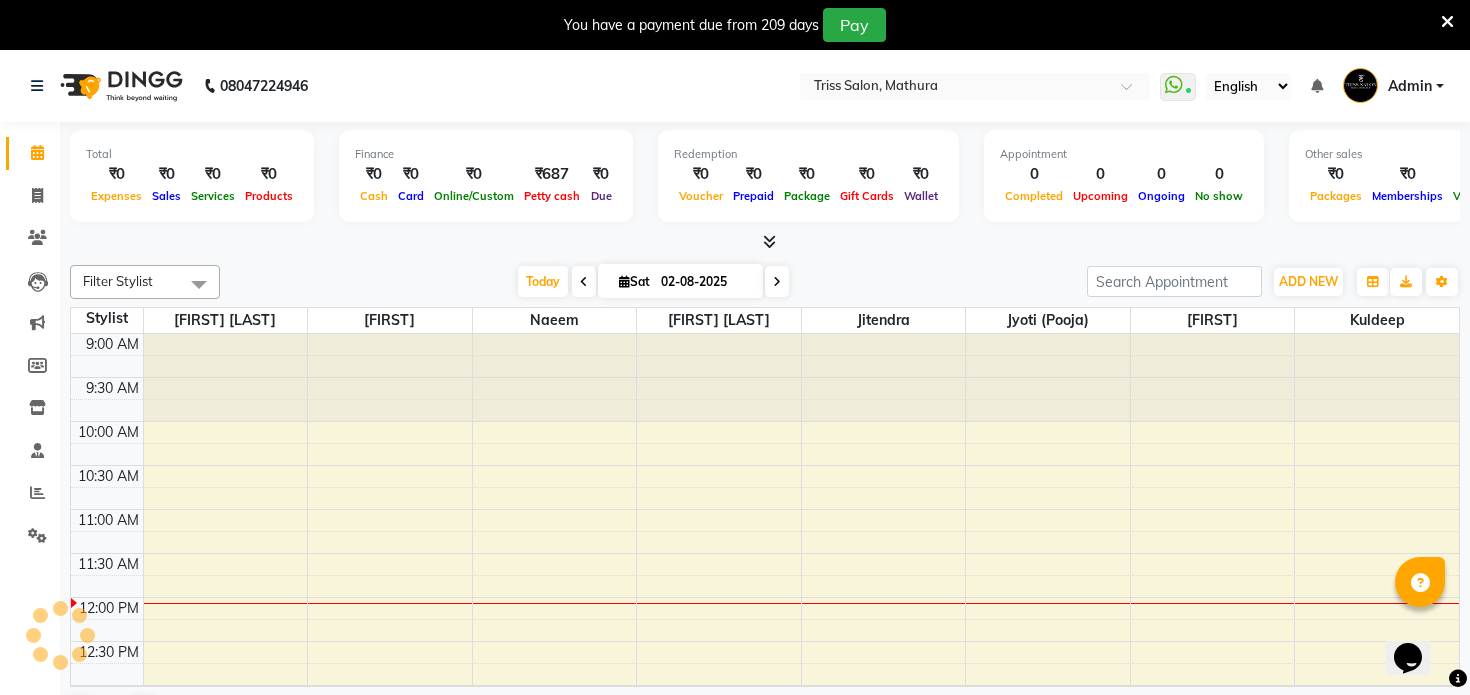 scroll, scrollTop: 0, scrollLeft: 0, axis: both 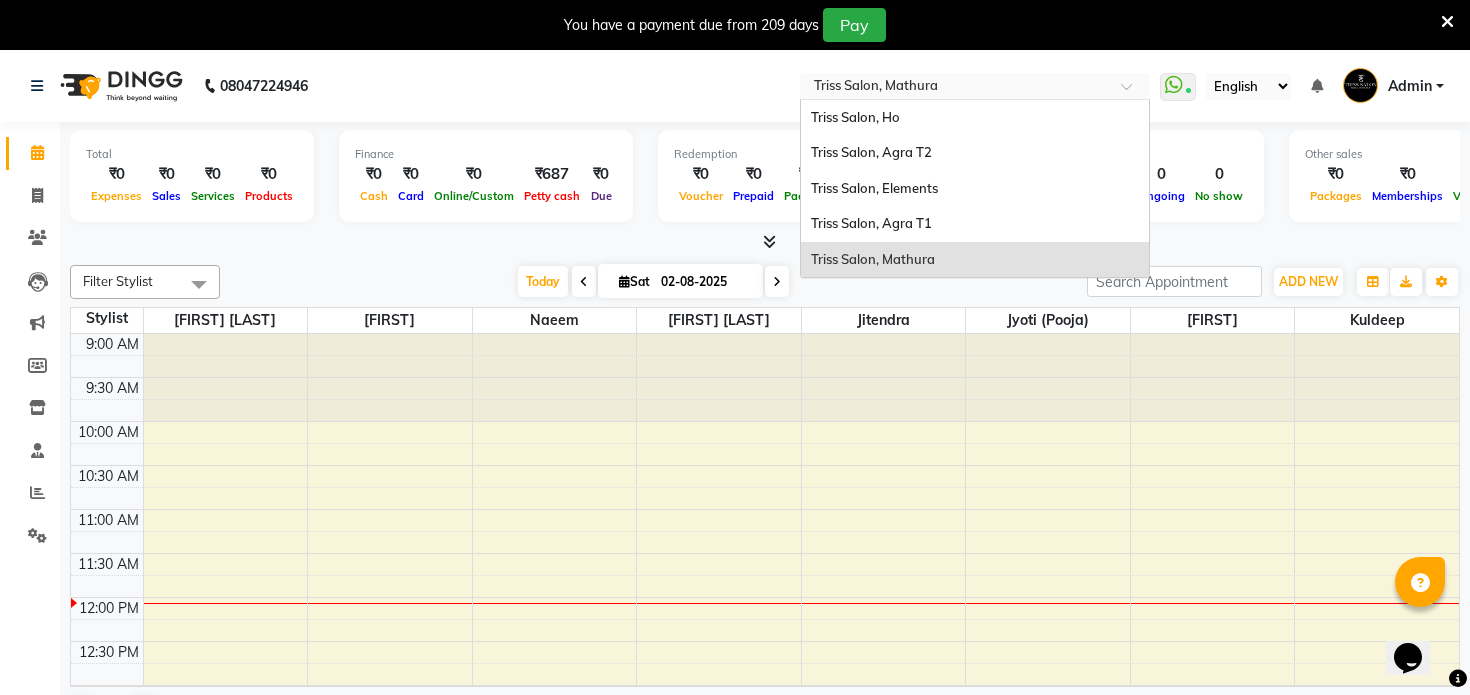 click at bounding box center [955, 88] 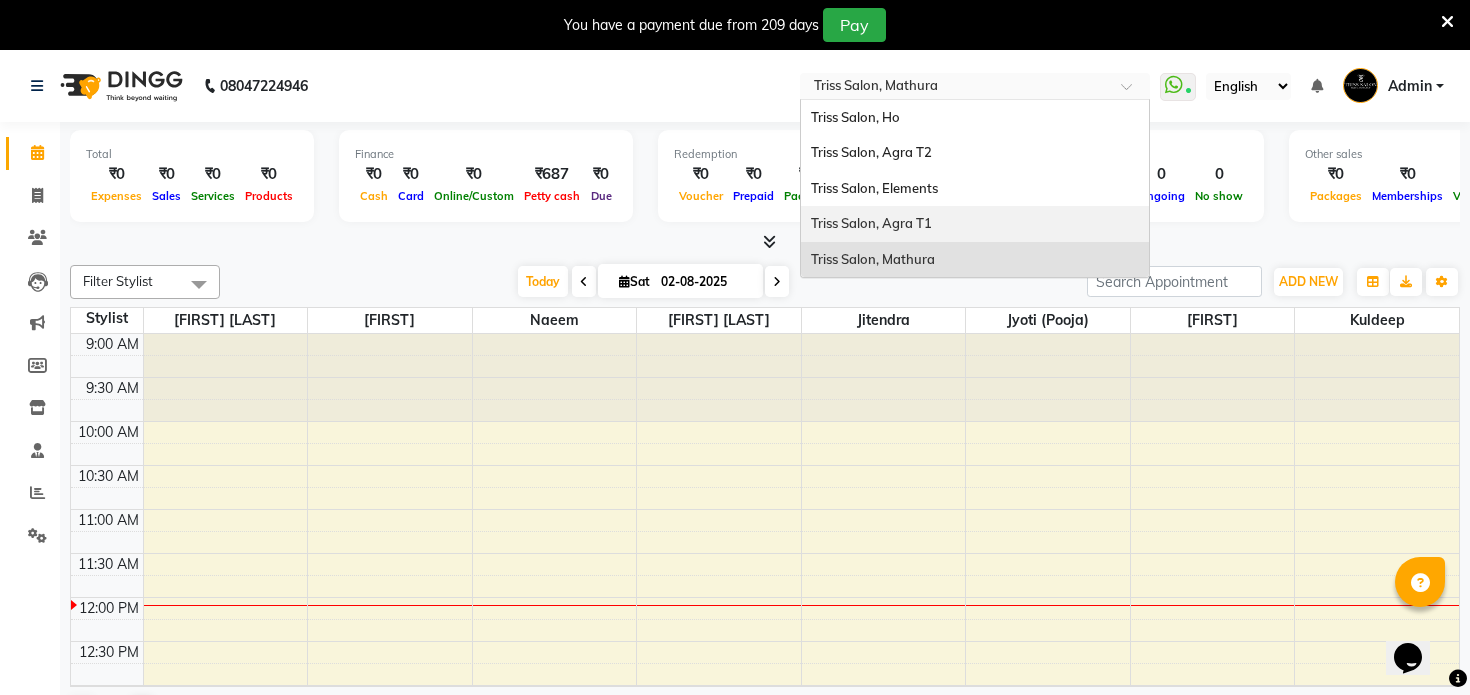 click on "Triss Salon, Agra T1" at bounding box center (975, 224) 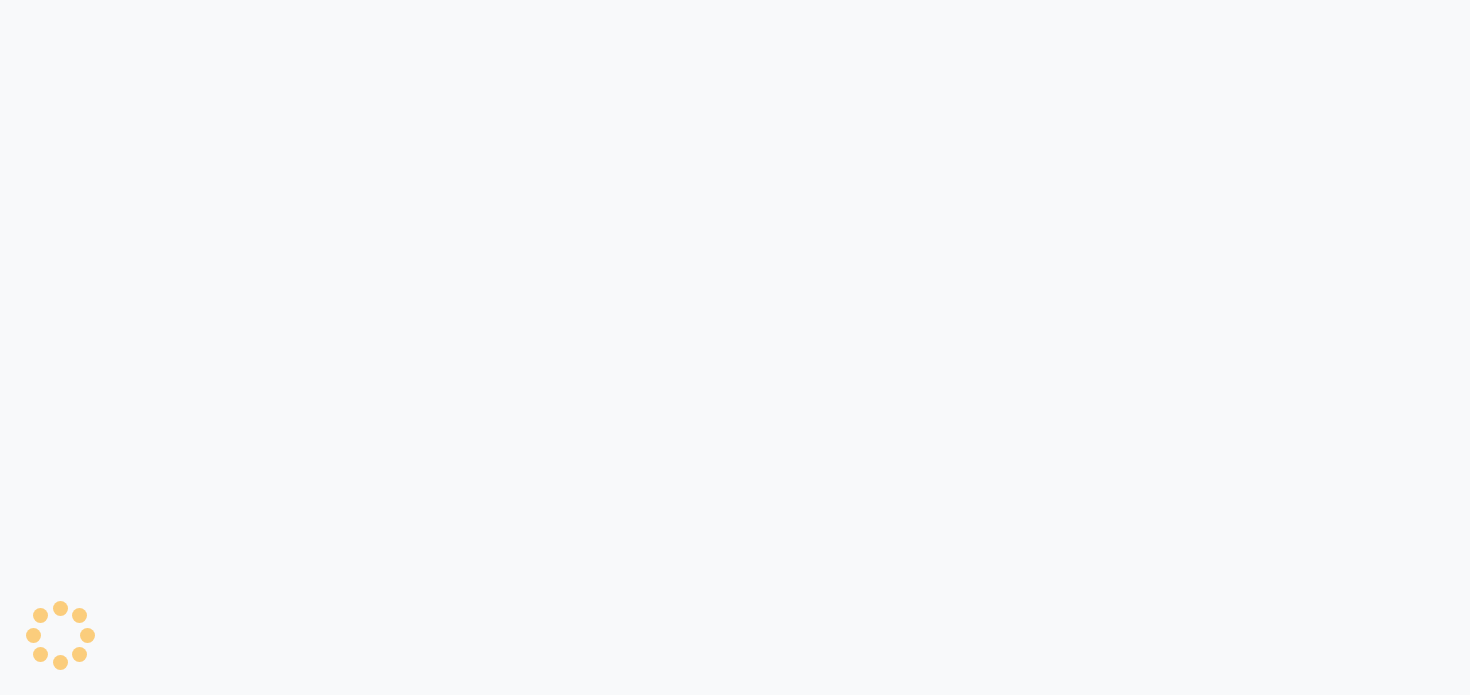 scroll, scrollTop: 0, scrollLeft: 0, axis: both 